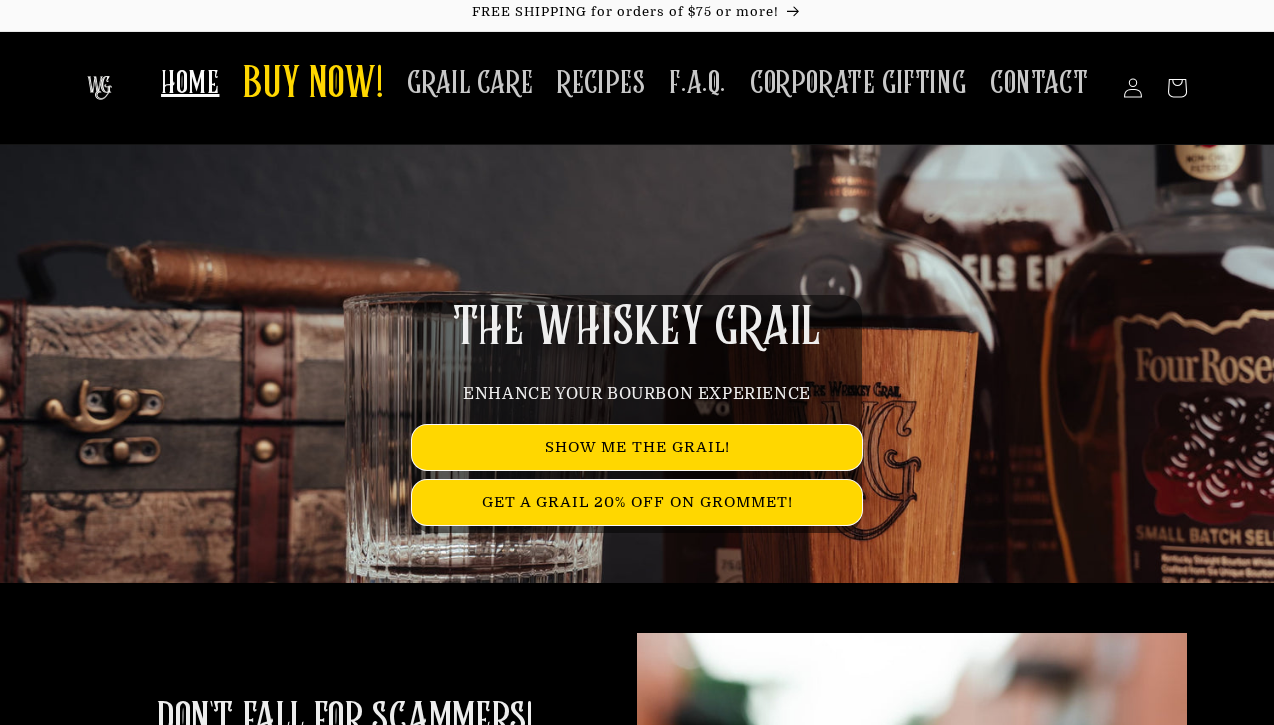 scroll, scrollTop: 0, scrollLeft: 0, axis: both 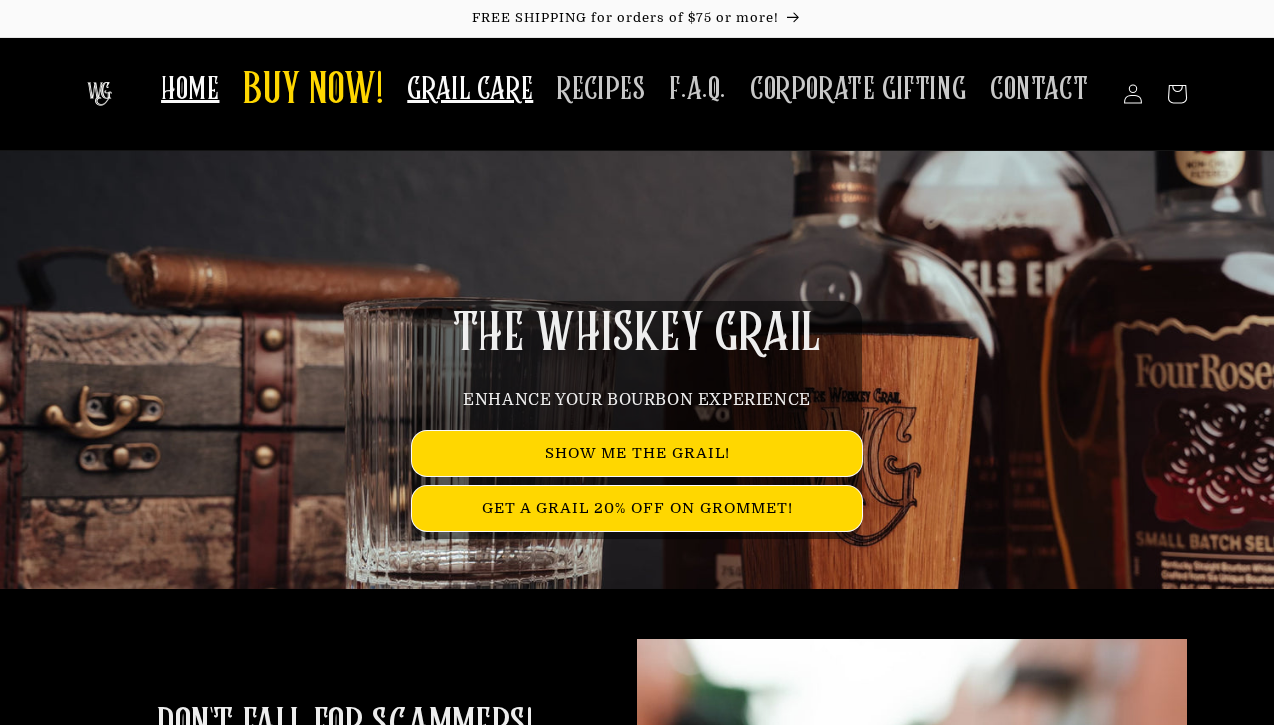 click on "GRAIL CARE" at bounding box center (470, 89) 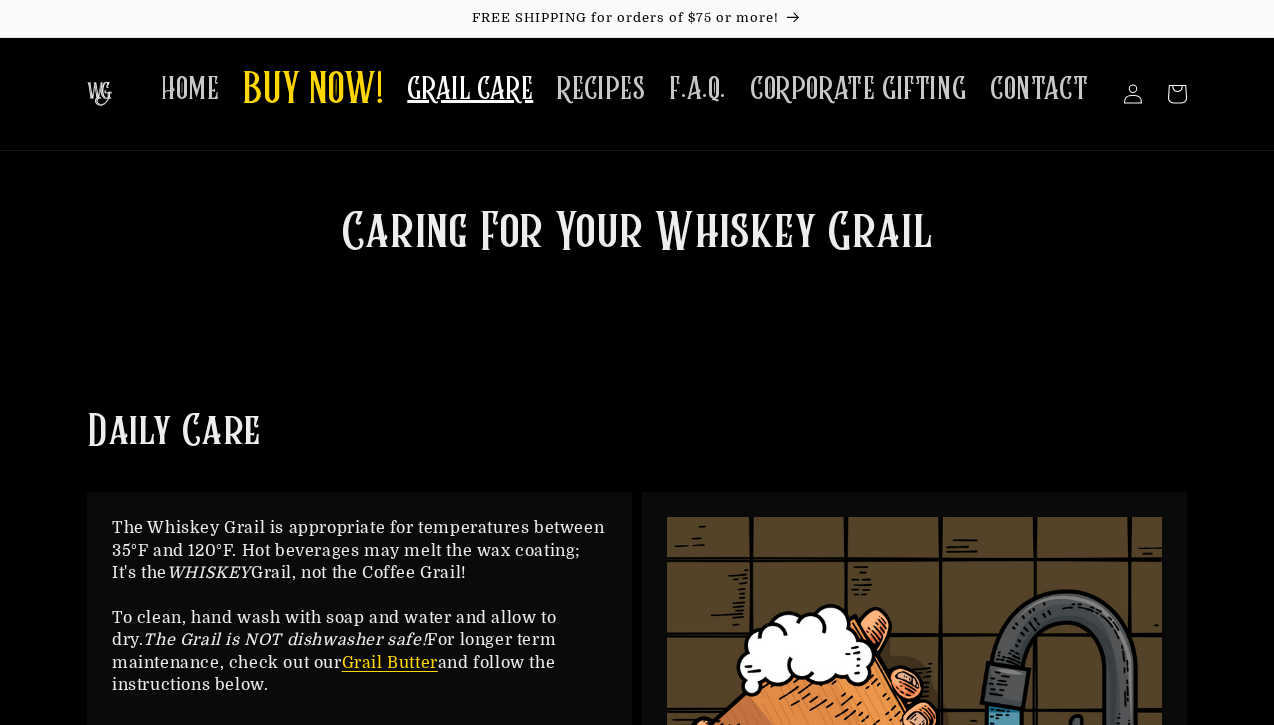 scroll, scrollTop: 0, scrollLeft: 0, axis: both 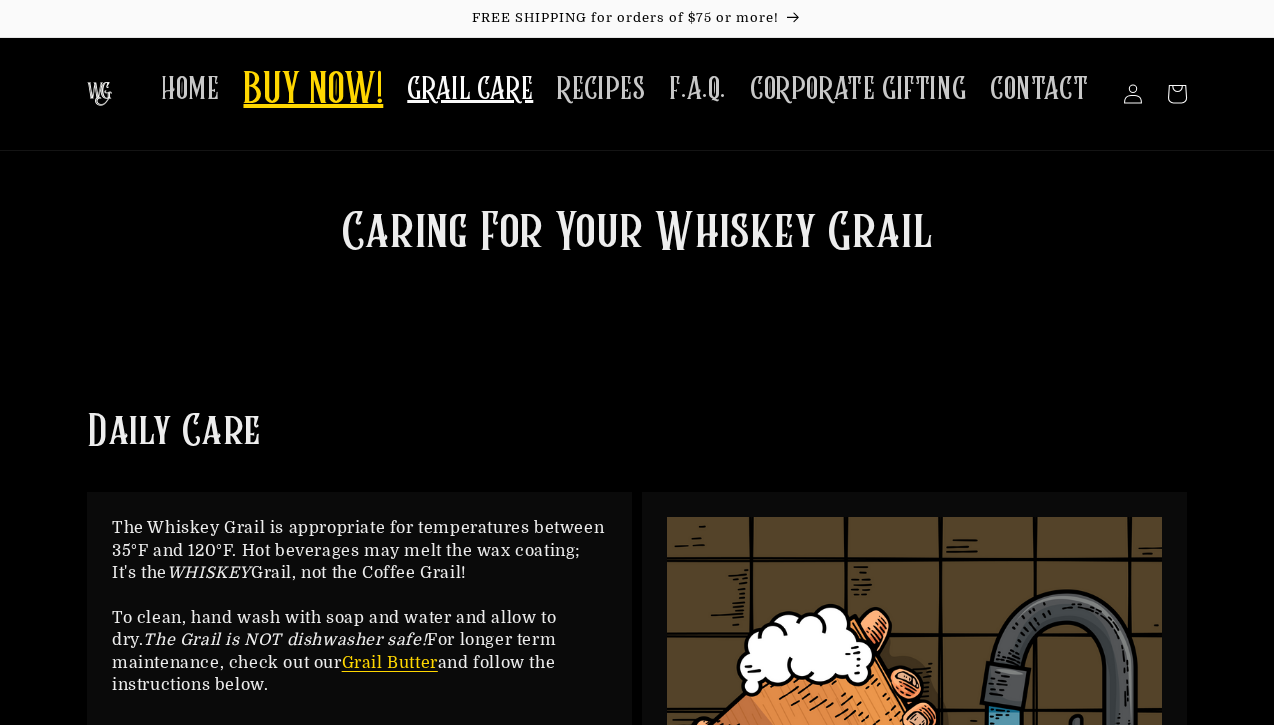 click on "BUY NOW!" at bounding box center (313, 91) 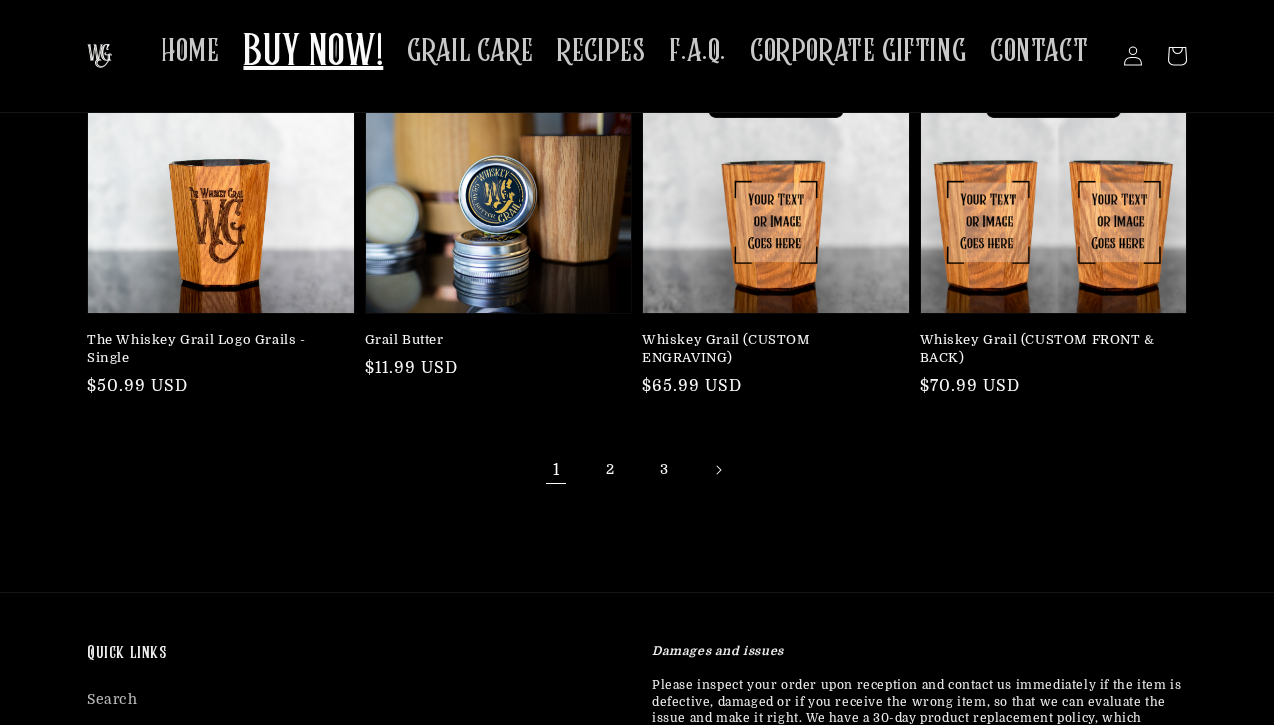 scroll, scrollTop: 516, scrollLeft: 0, axis: vertical 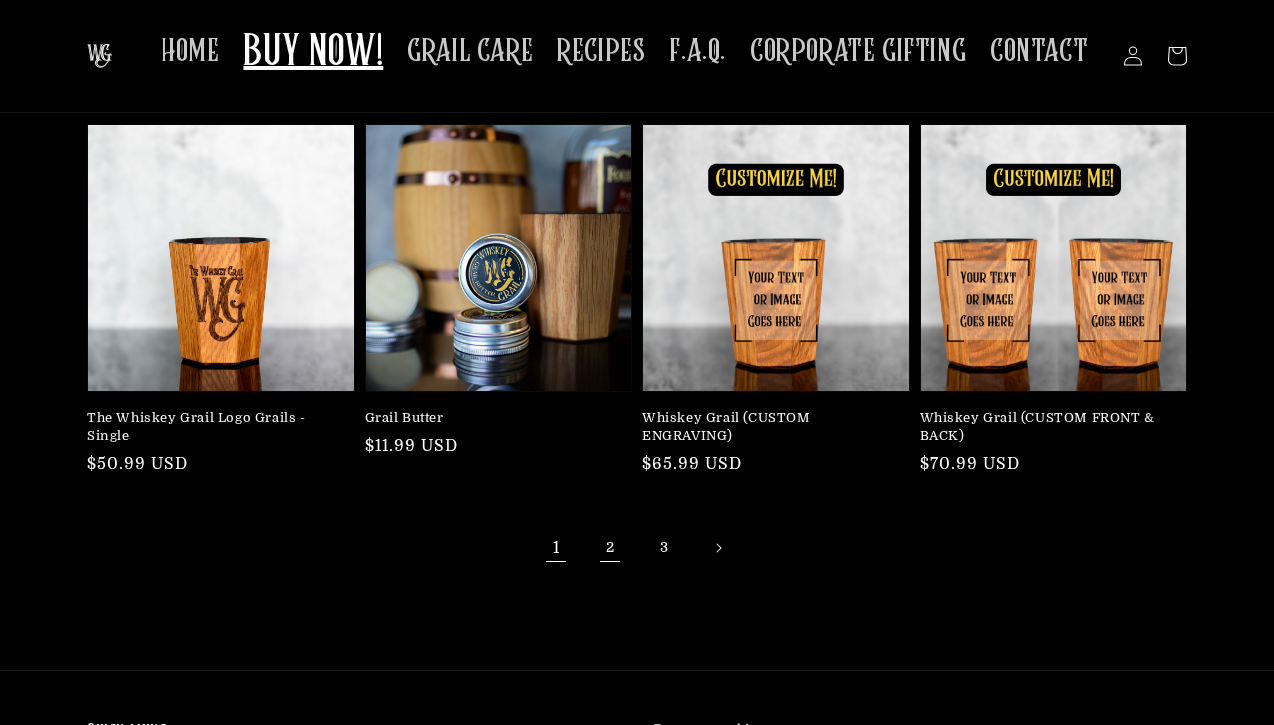 click on "2" at bounding box center [610, 548] 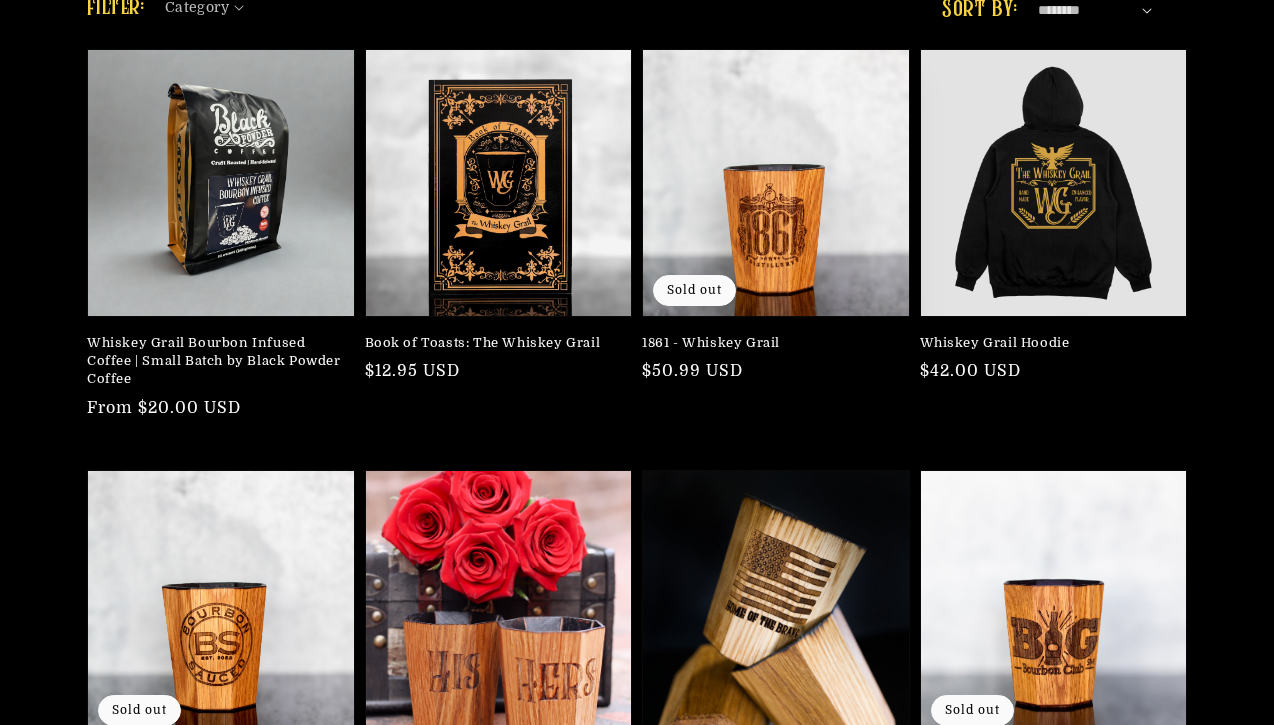scroll, scrollTop: 494, scrollLeft: 0, axis: vertical 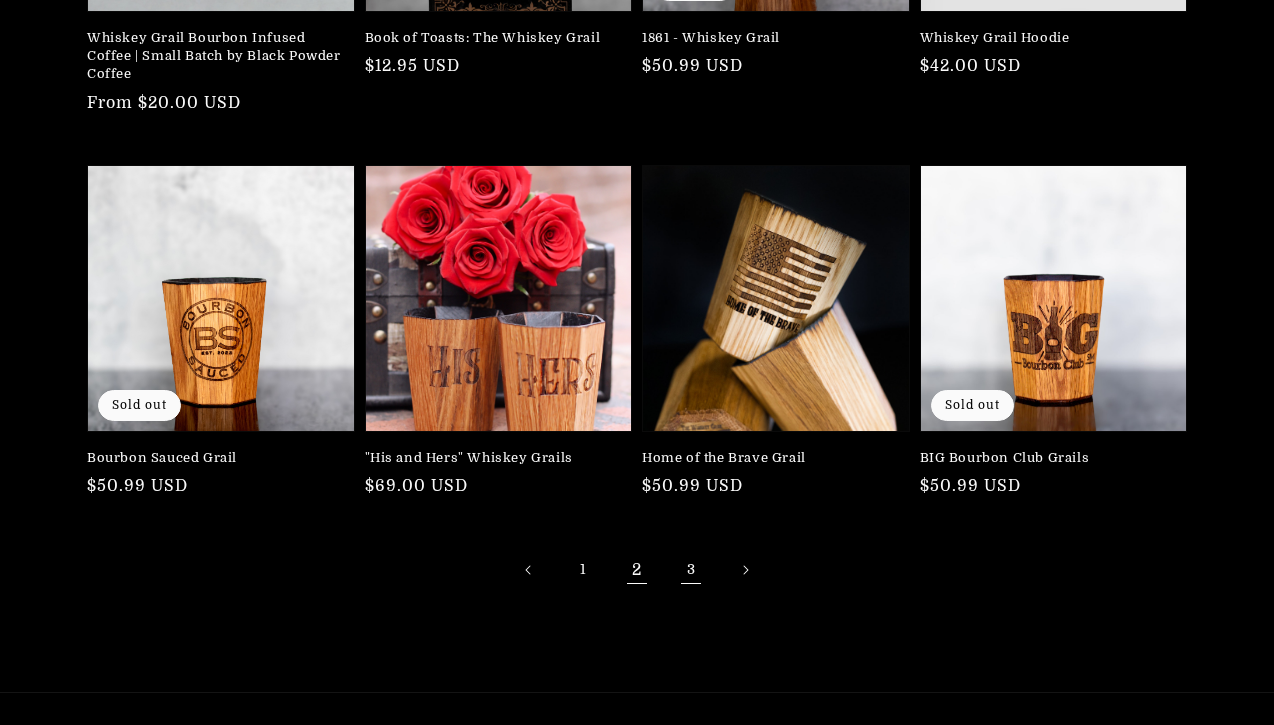 click on "3" at bounding box center (691, 570) 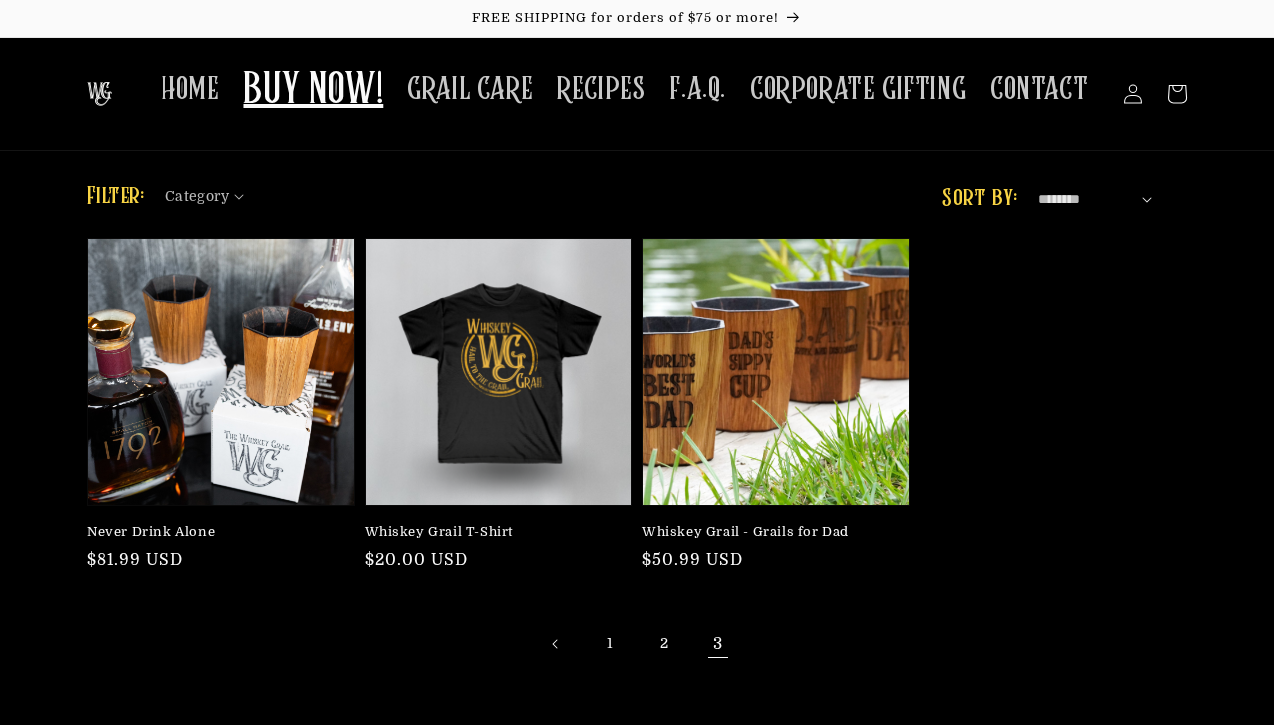 scroll, scrollTop: 0, scrollLeft: 0, axis: both 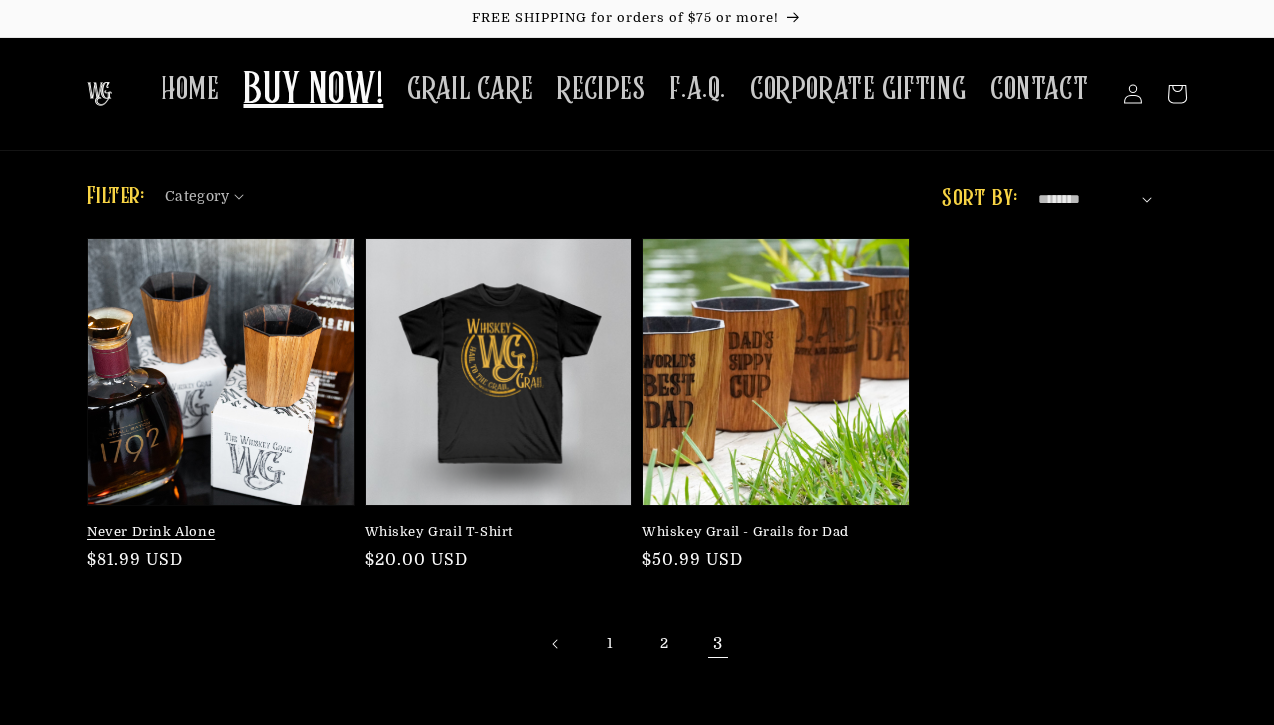 click on "Never Drink Alone" at bounding box center (215, 532) 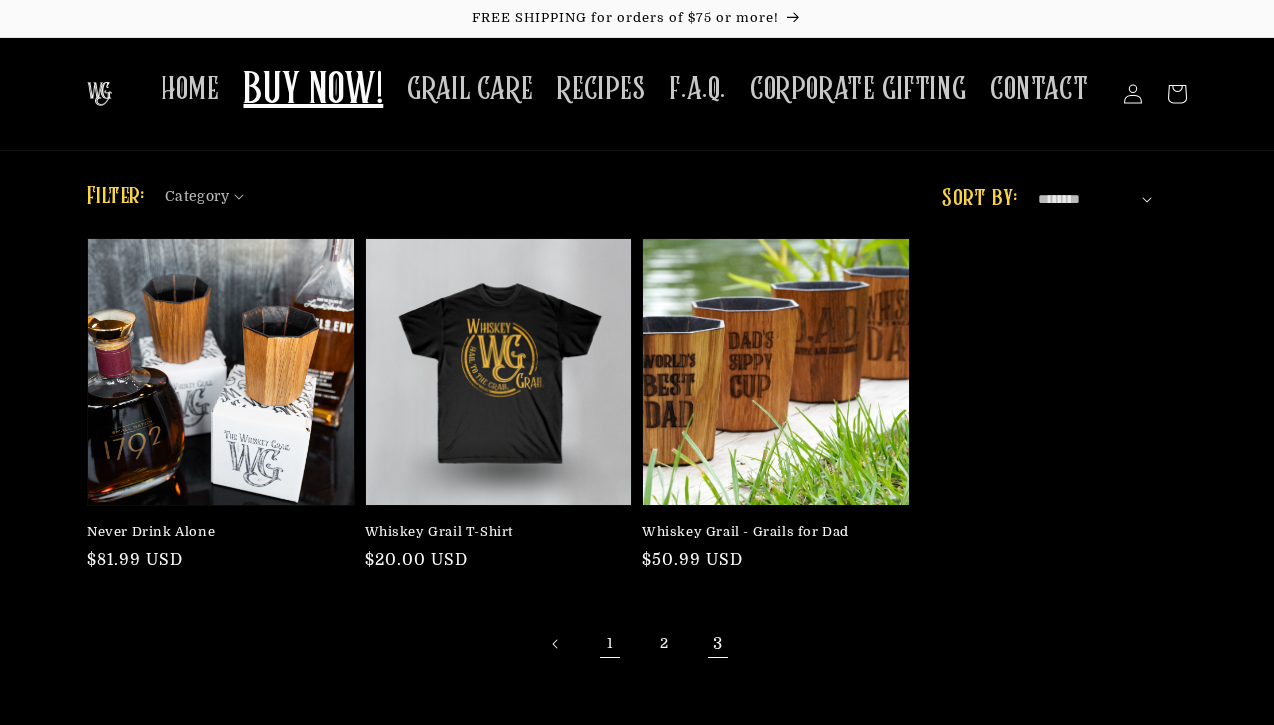 click on "1" at bounding box center [610, 644] 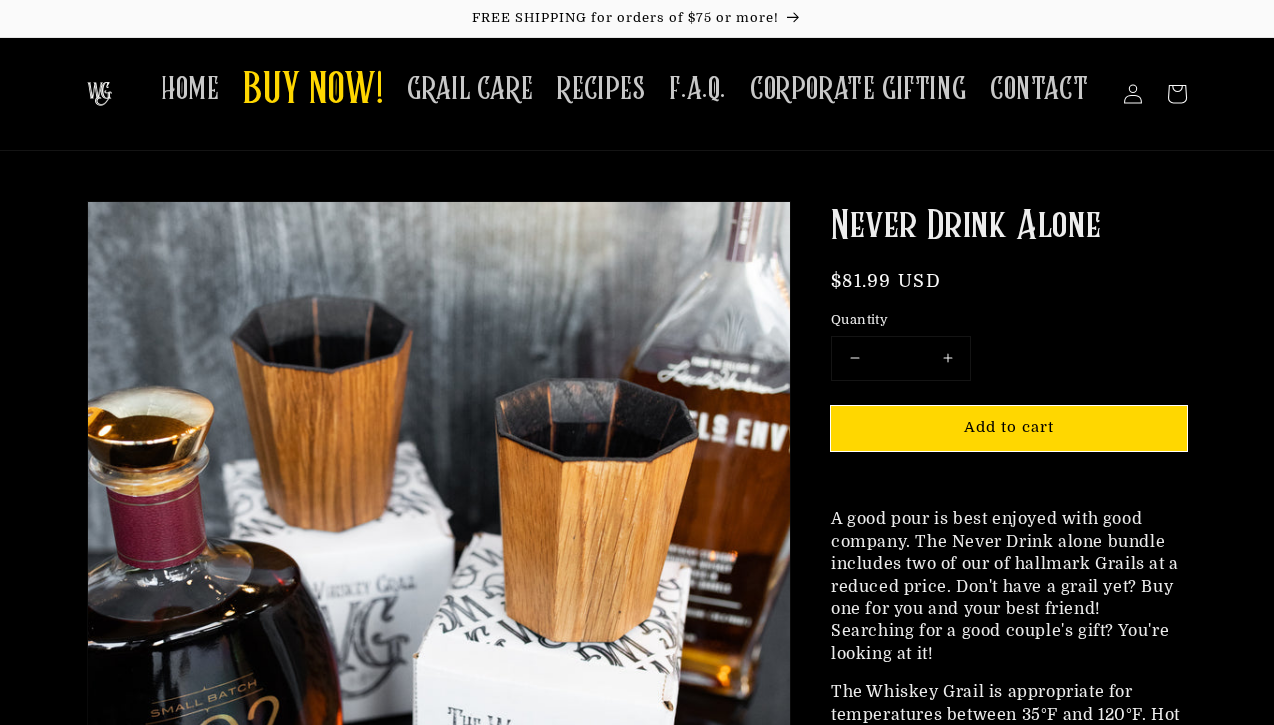 scroll, scrollTop: 0, scrollLeft: 0, axis: both 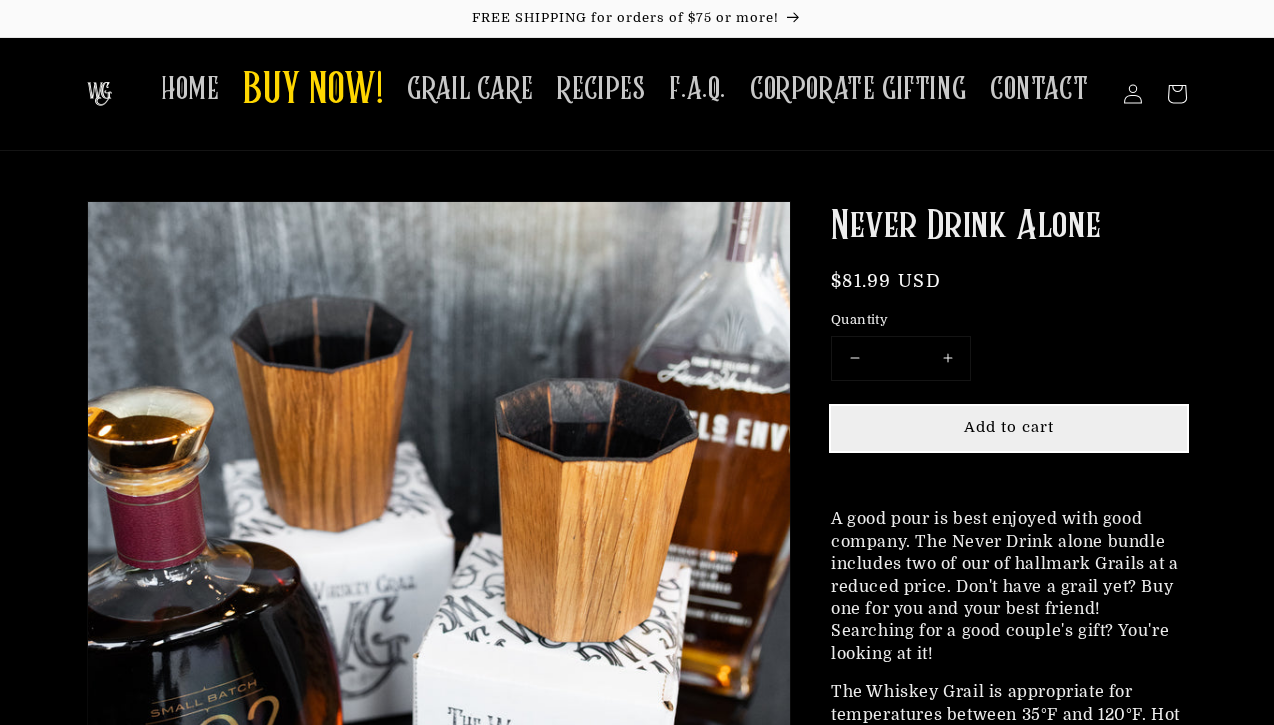 click on "Add to cart" at bounding box center (1009, 427) 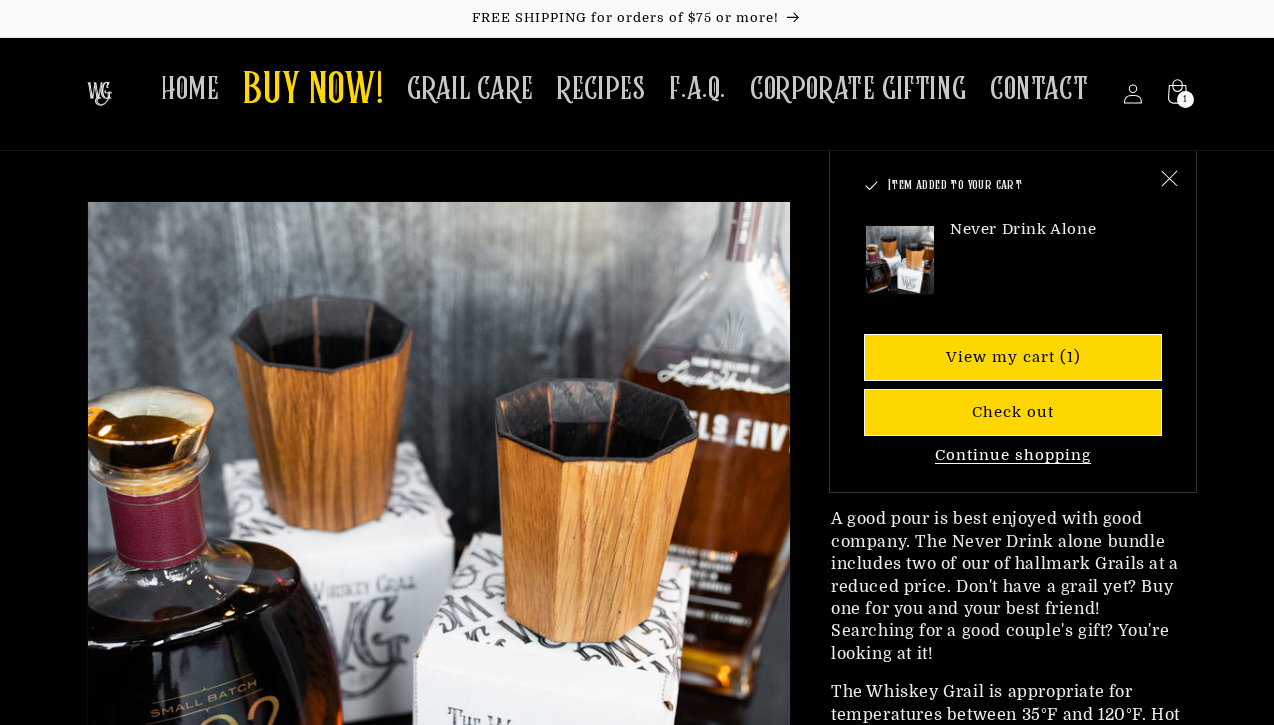 click on "Continue shopping" at bounding box center [1013, 455] 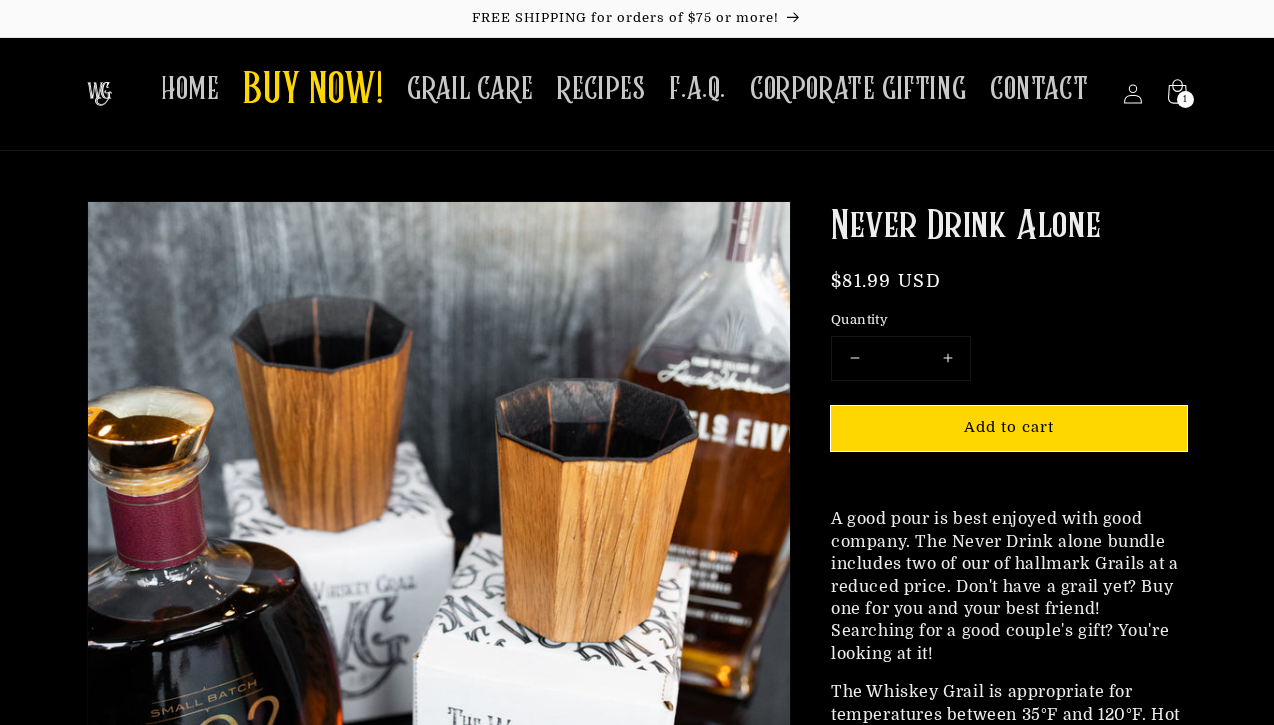 scroll, scrollTop: 150, scrollLeft: 0, axis: vertical 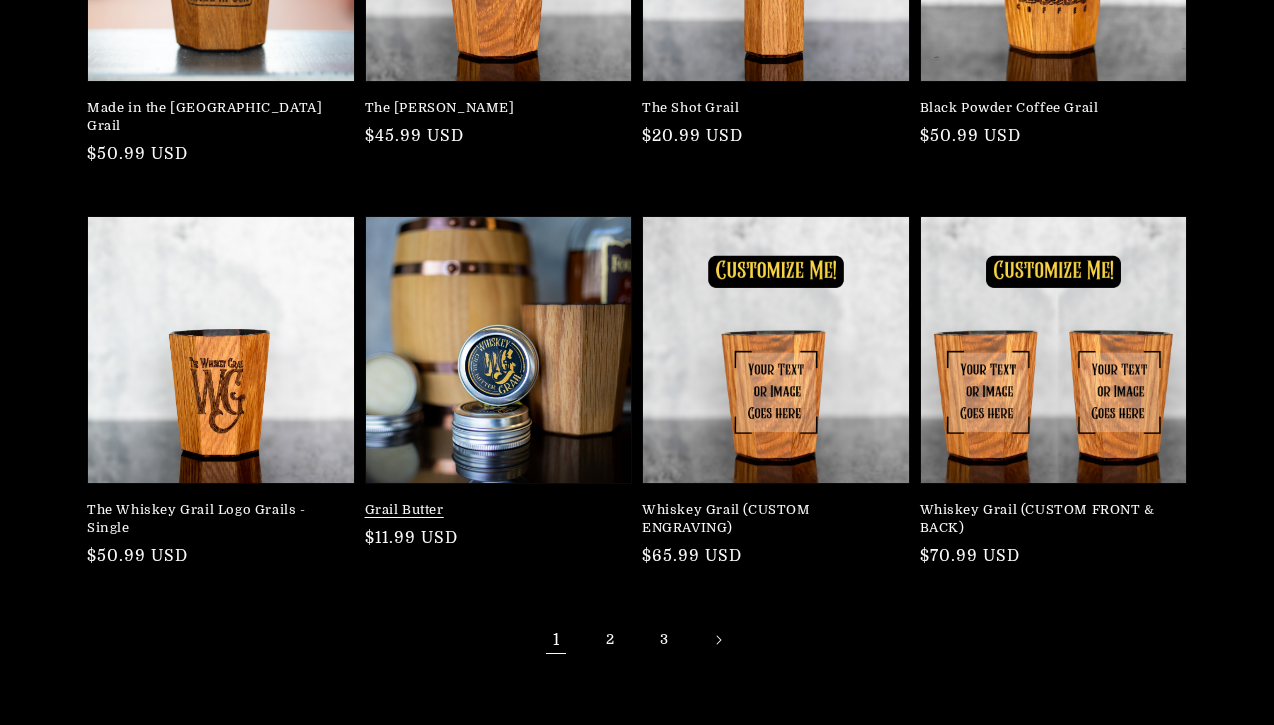 click on "Grail Butter" at bounding box center (493, 510) 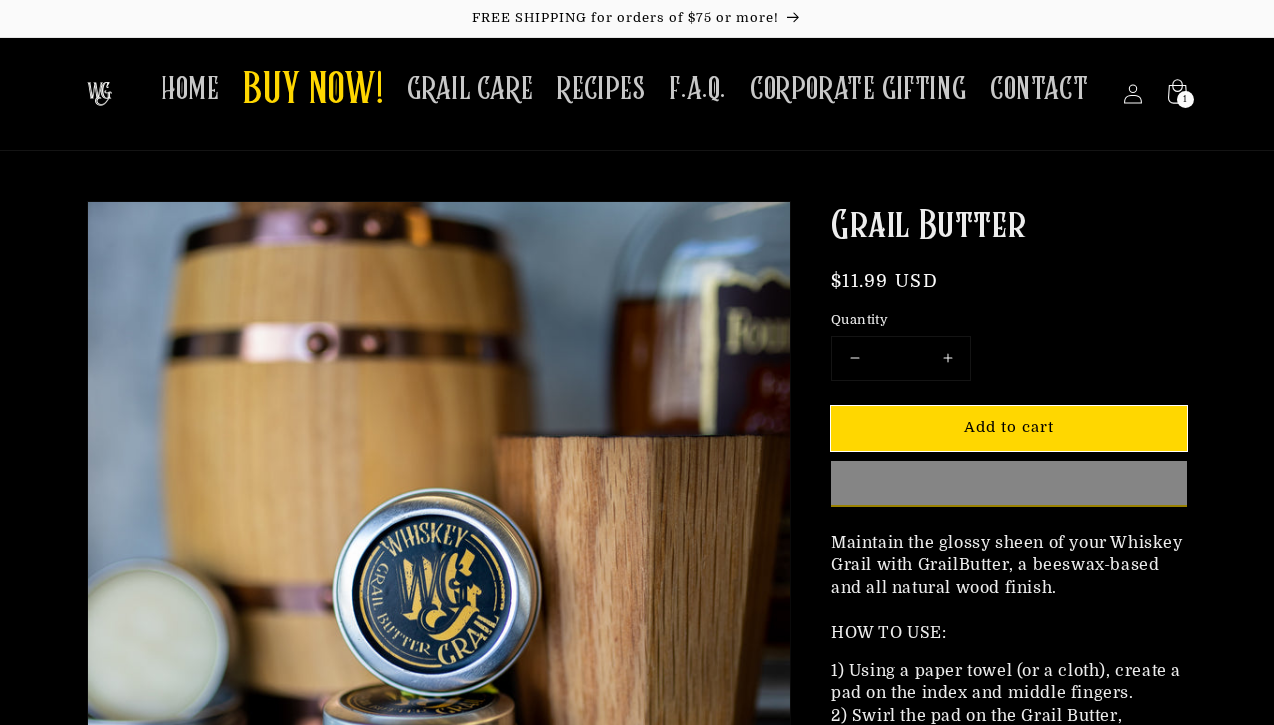 scroll, scrollTop: 0, scrollLeft: 0, axis: both 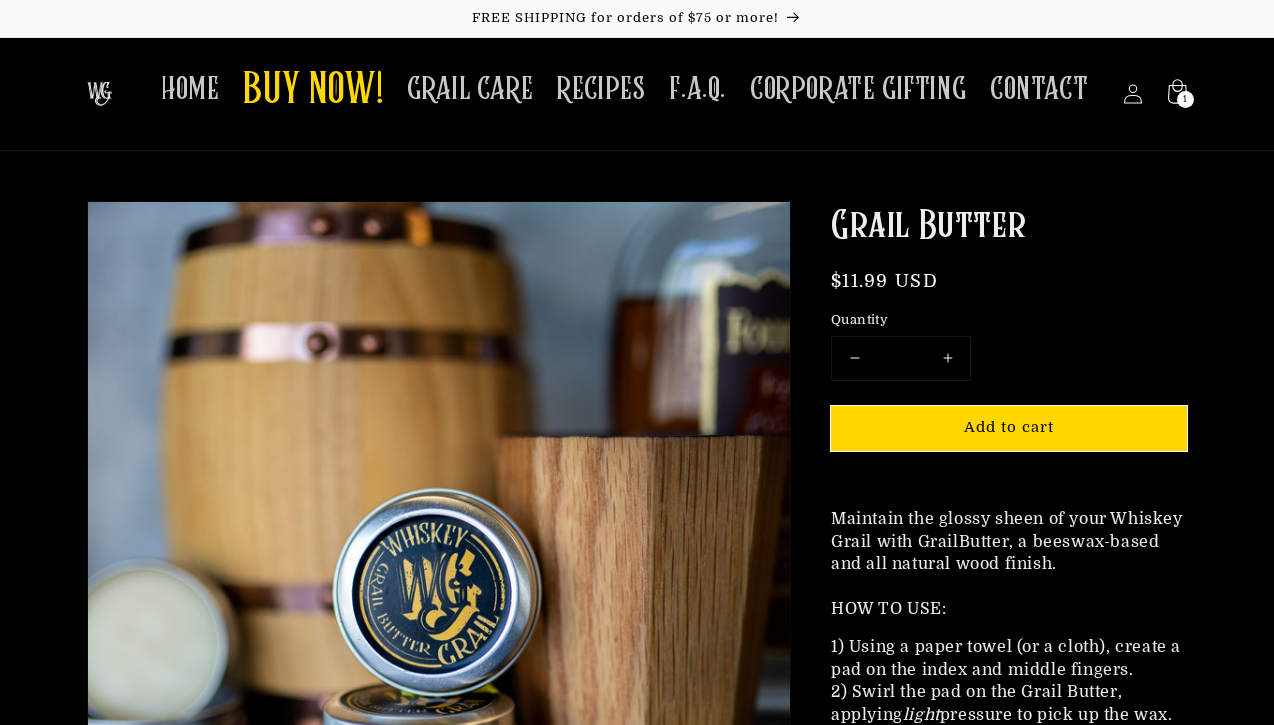 click on "Increase quantity for Grail Butter" at bounding box center (947, 358) 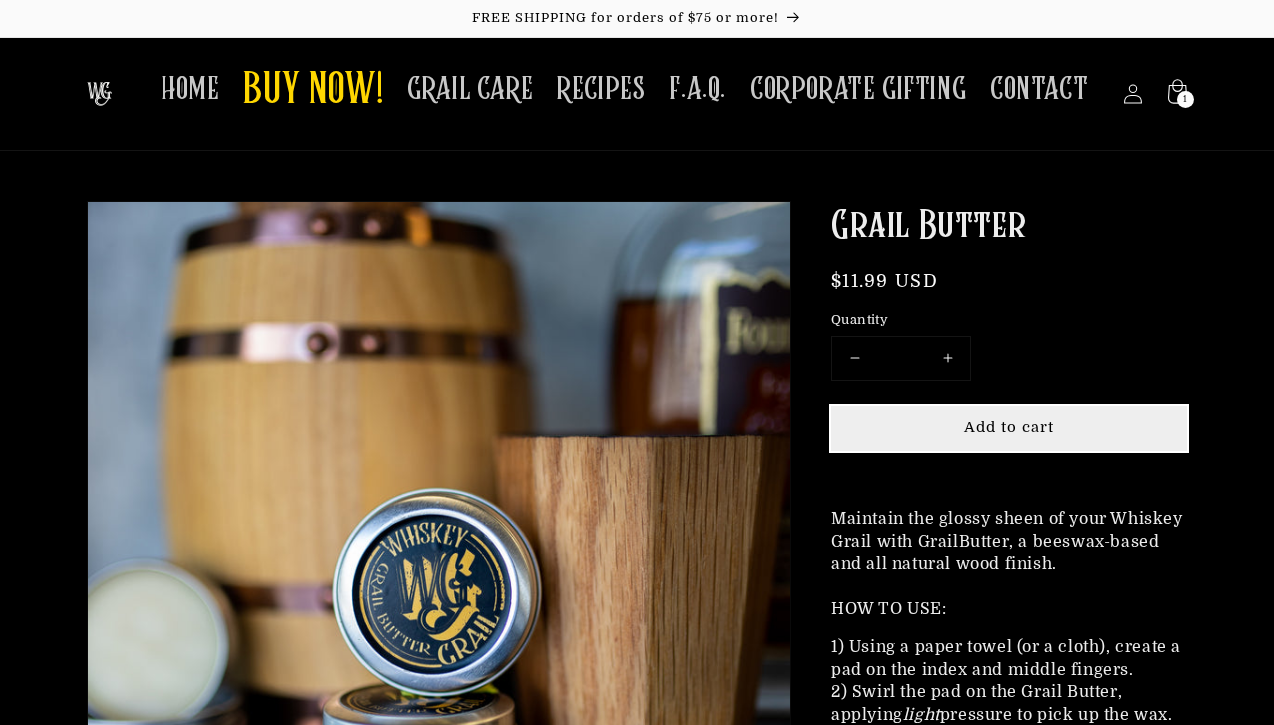 click on "Add to cart" at bounding box center [1009, 428] 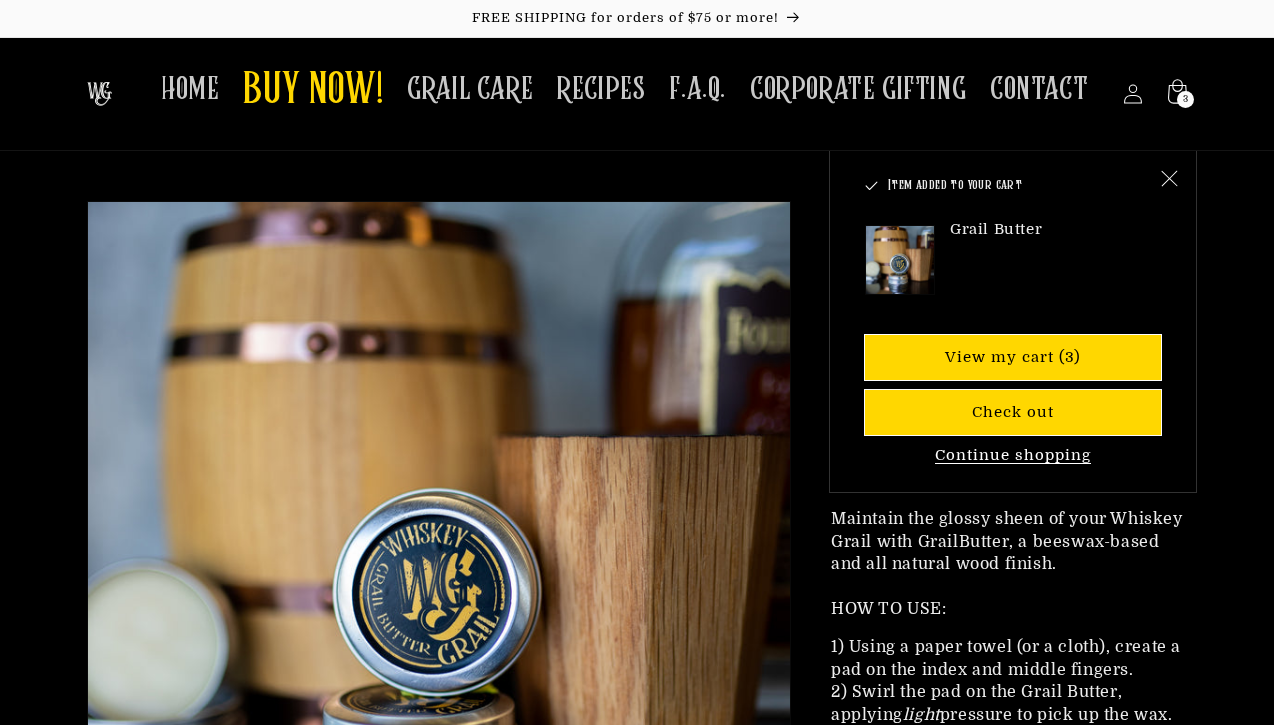 scroll, scrollTop: 0, scrollLeft: 0, axis: both 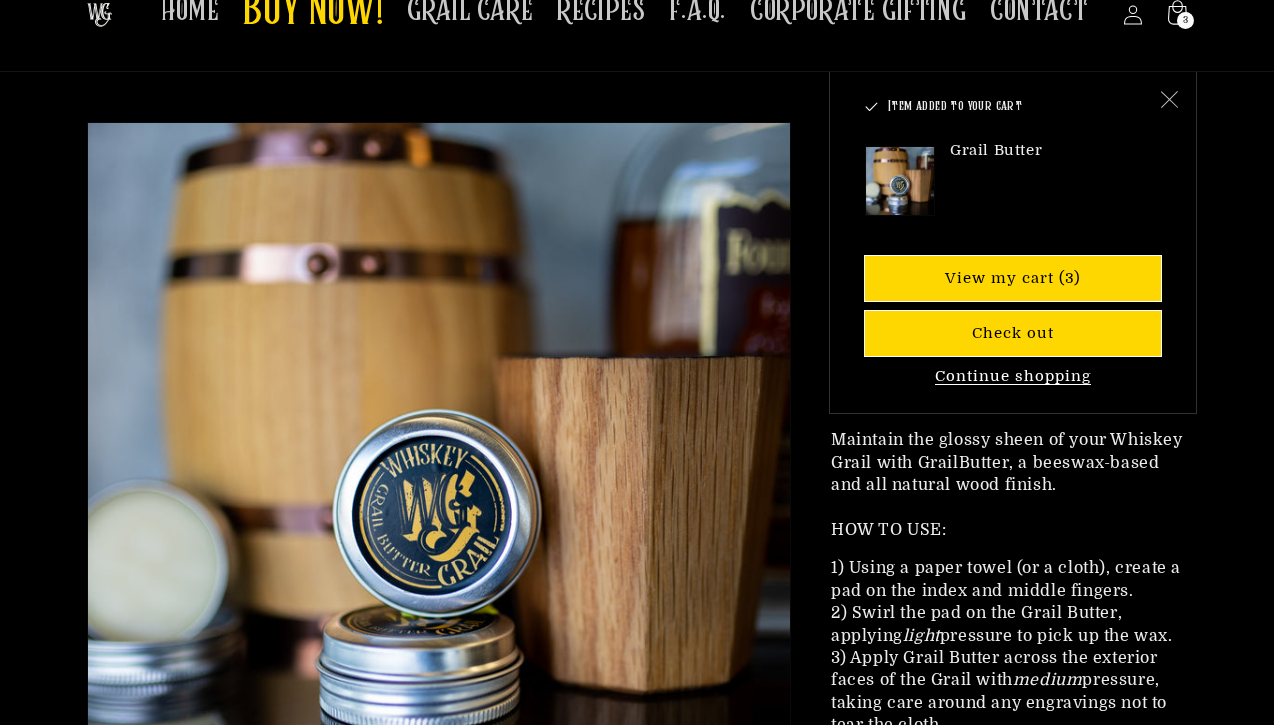 click 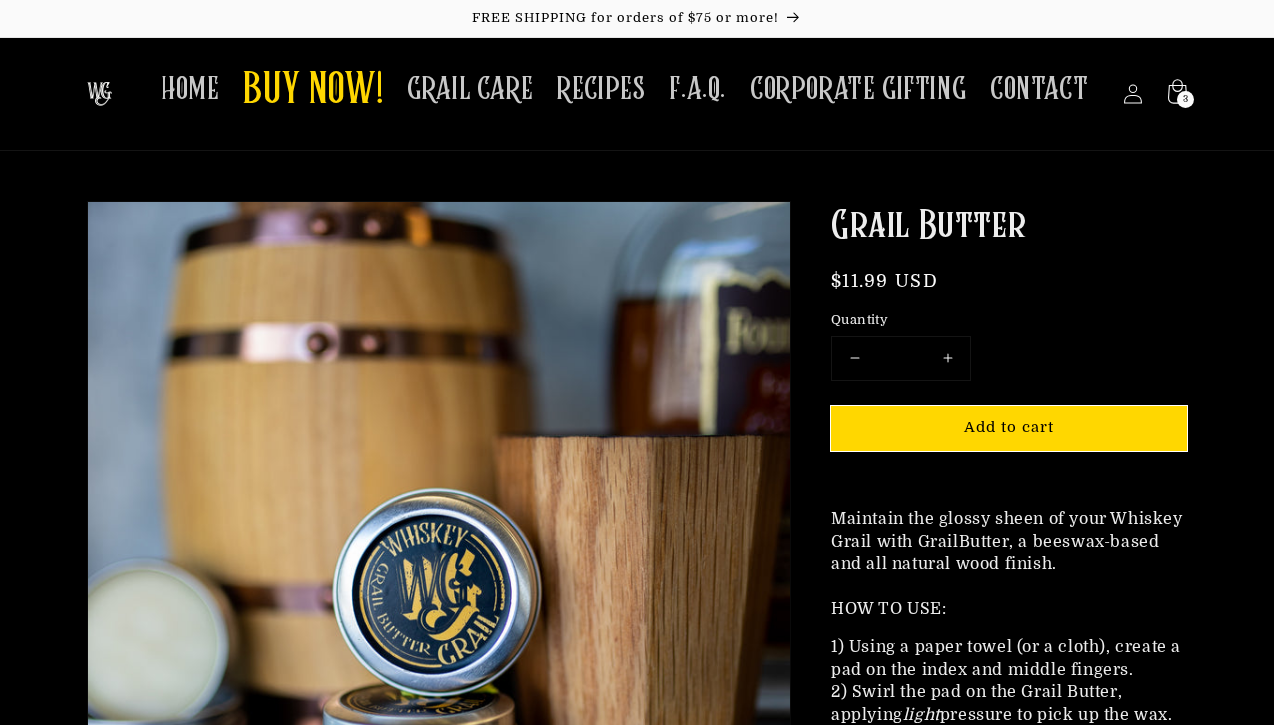 scroll, scrollTop: 0, scrollLeft: 0, axis: both 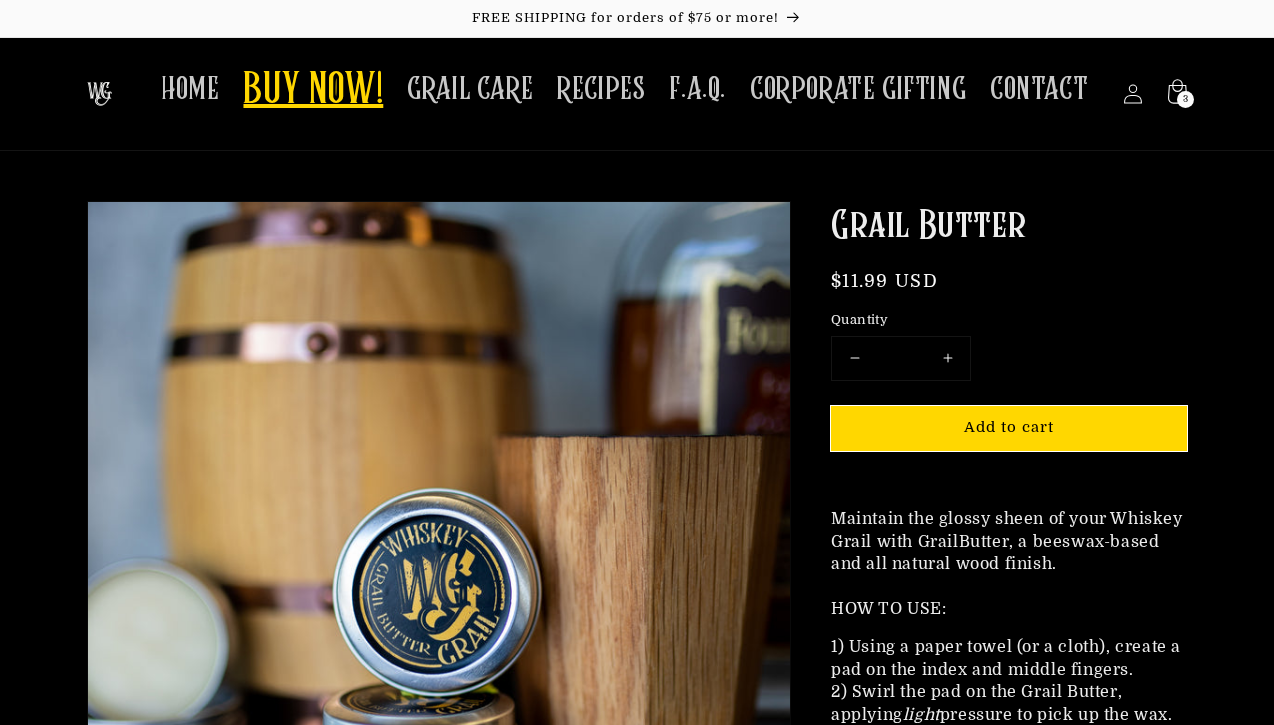 click on "BUY NOW!" at bounding box center (313, 91) 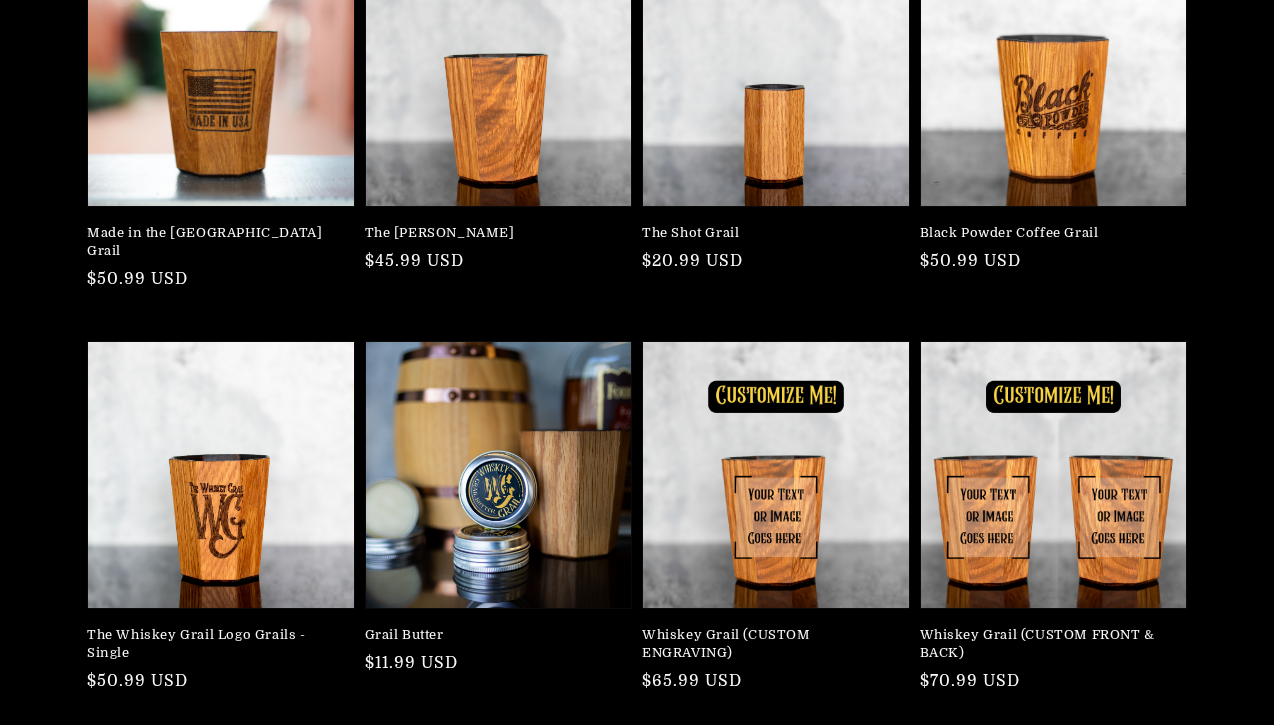 scroll, scrollTop: 423, scrollLeft: 0, axis: vertical 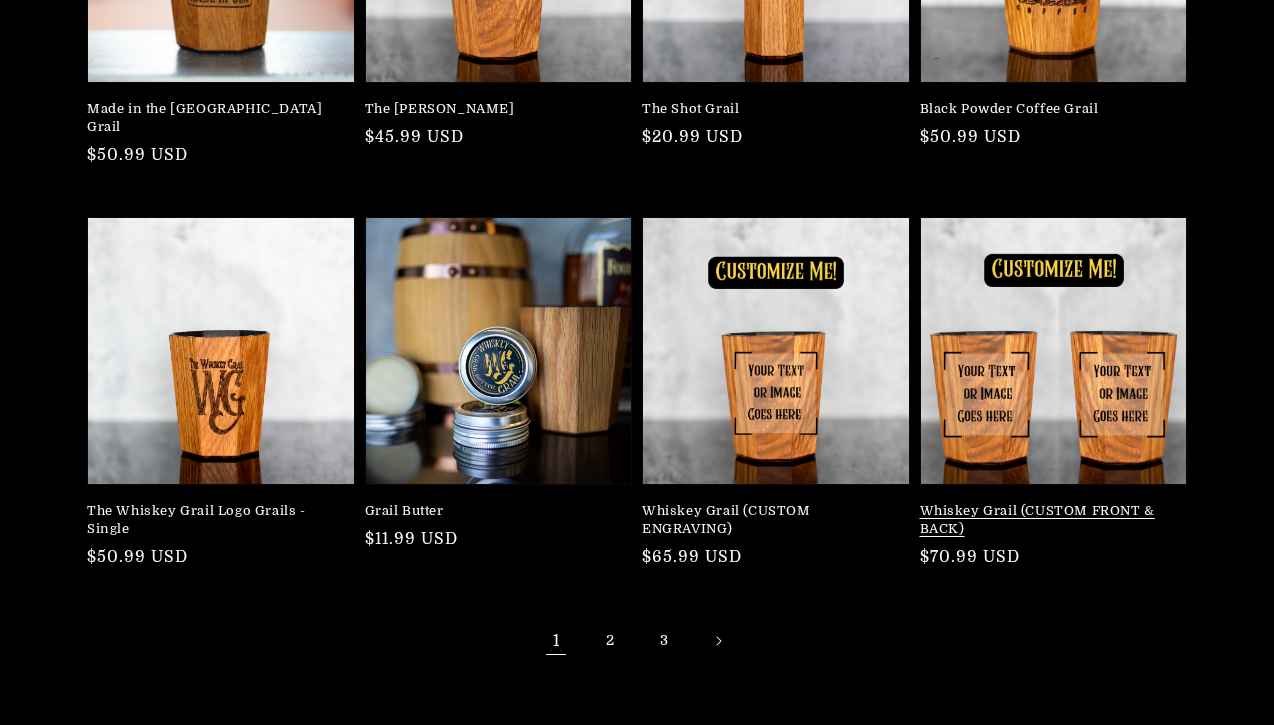 click on "Whiskey Grail (CUSTOM FRONT & BACK)" at bounding box center [1048, 520] 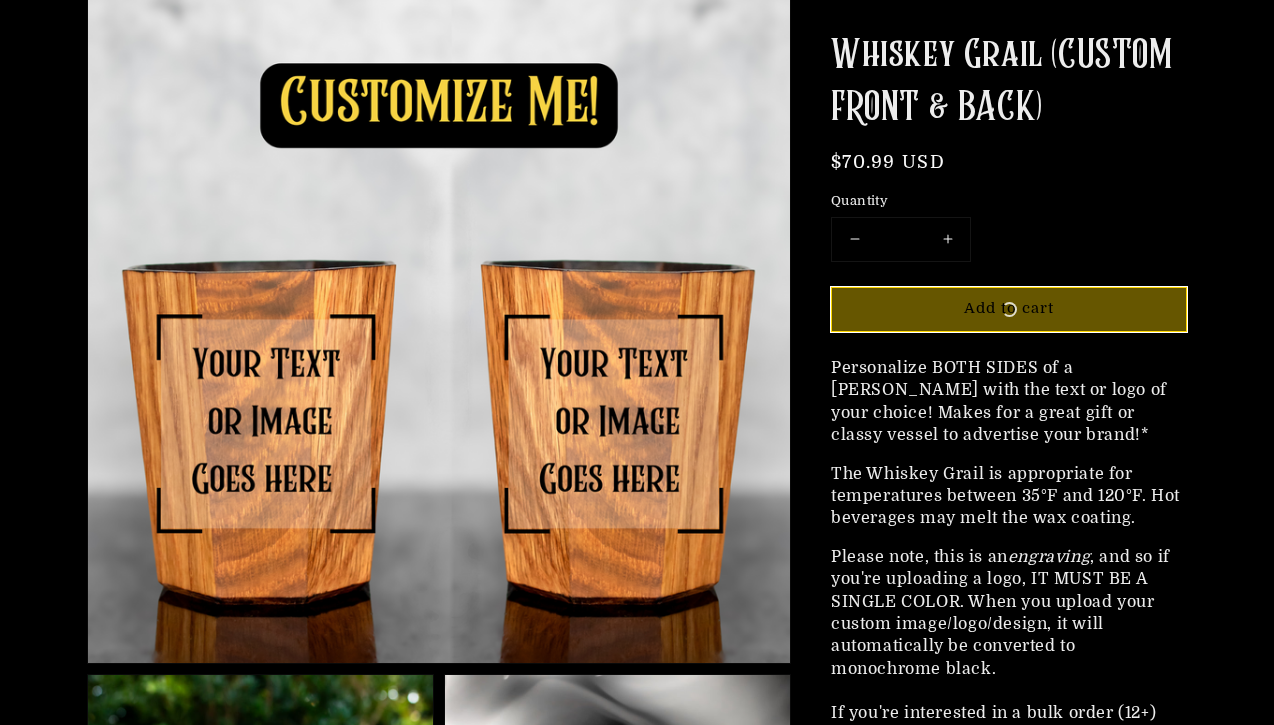scroll, scrollTop: 246, scrollLeft: 0, axis: vertical 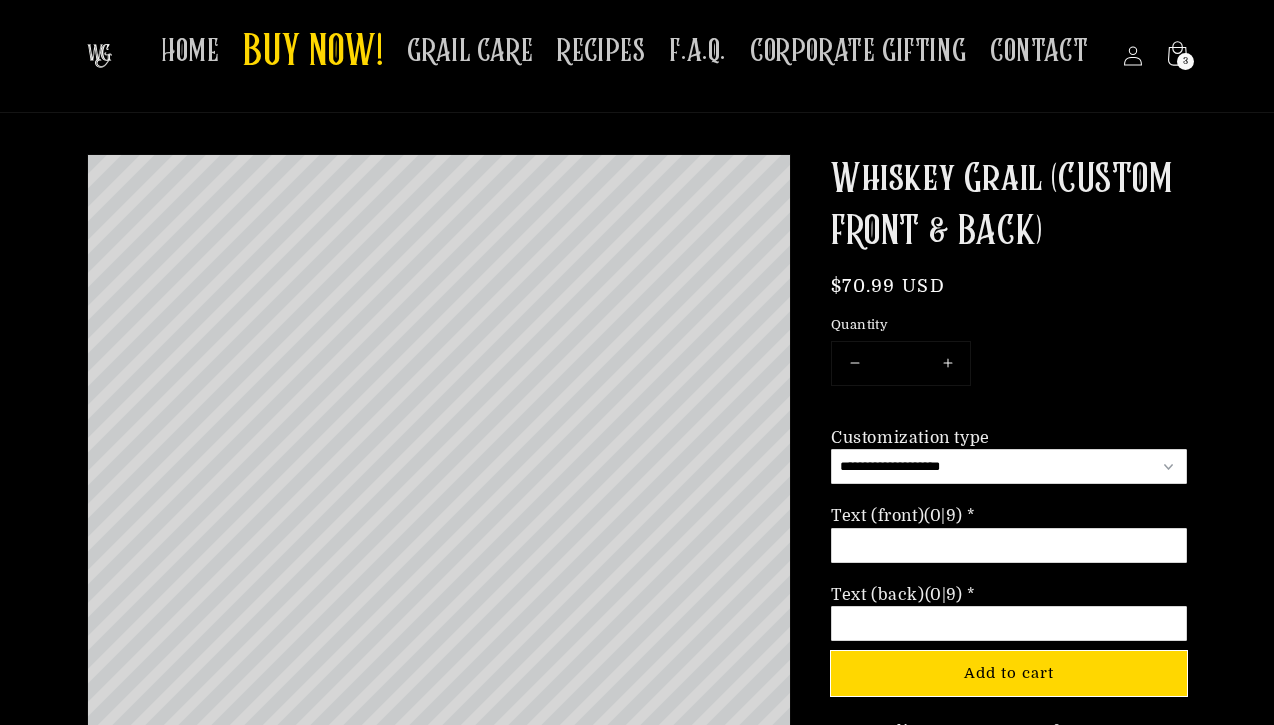 click on "Option 2 of 3
Text (front)
(0|9)
*
Required" at bounding box center [1009, 545] 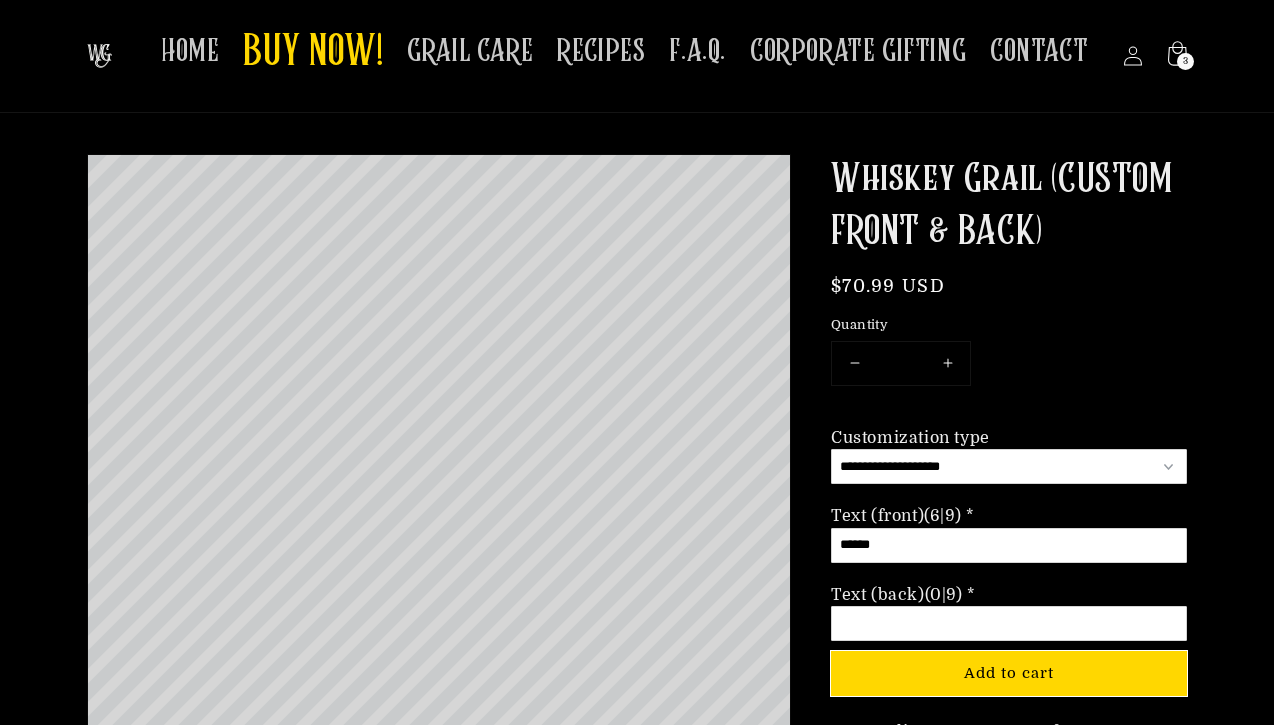 type on "******" 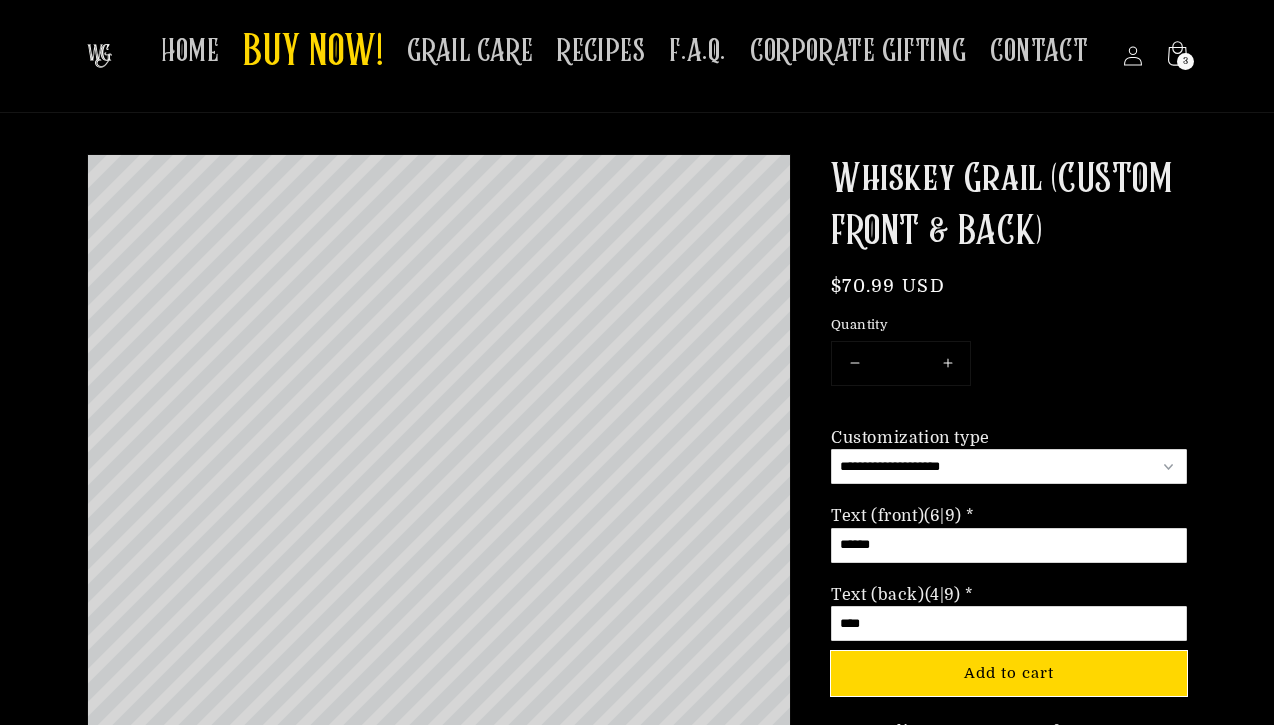 type on "*****" 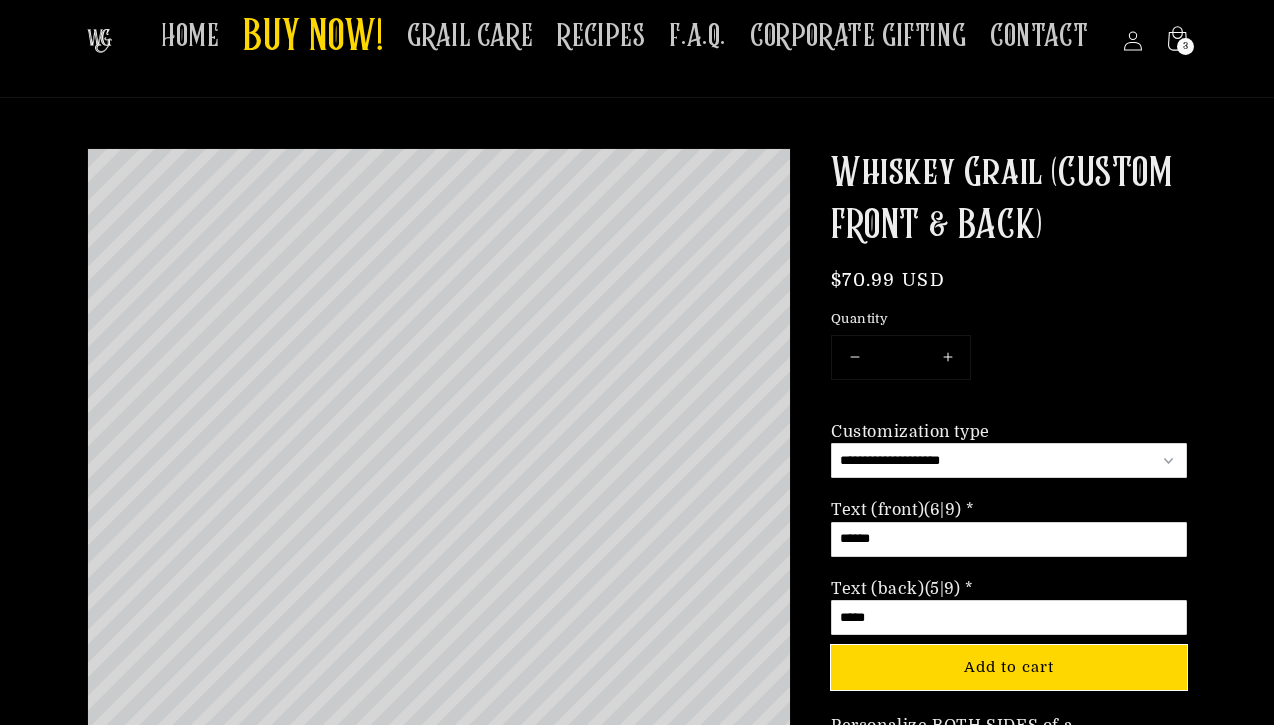 scroll, scrollTop: 90, scrollLeft: 0, axis: vertical 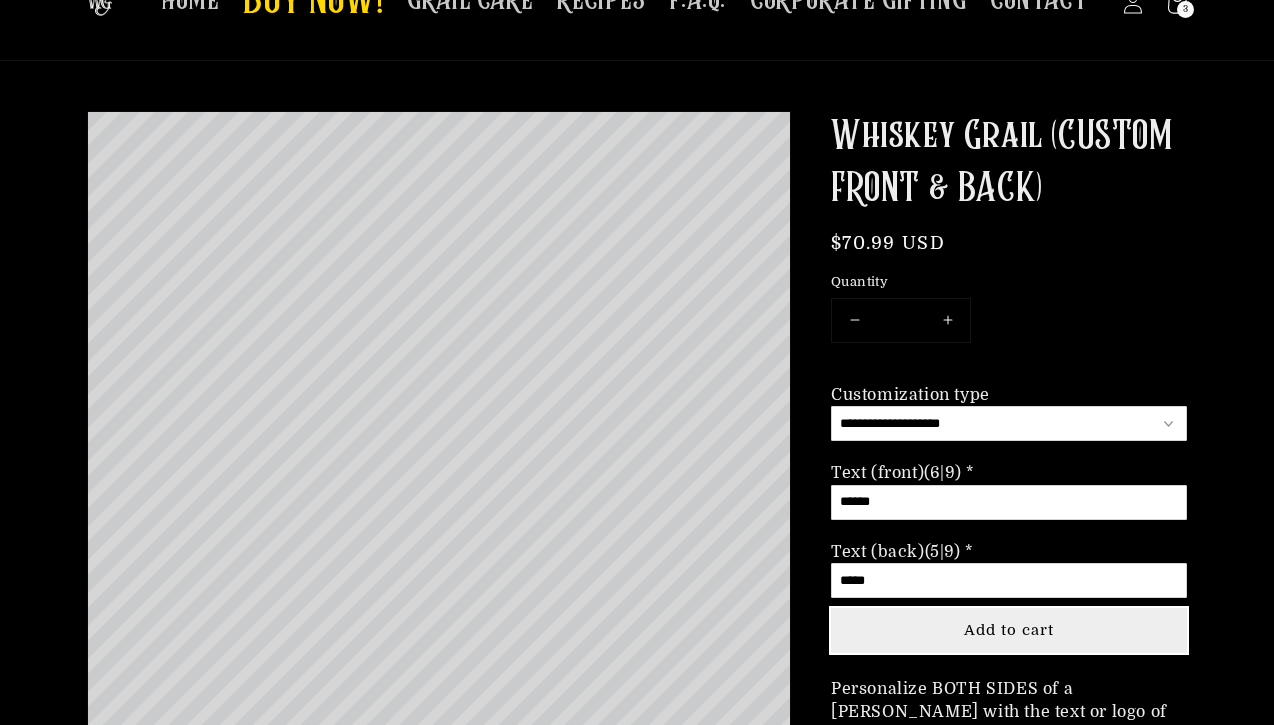 click on "Add to cart" at bounding box center [1009, 630] 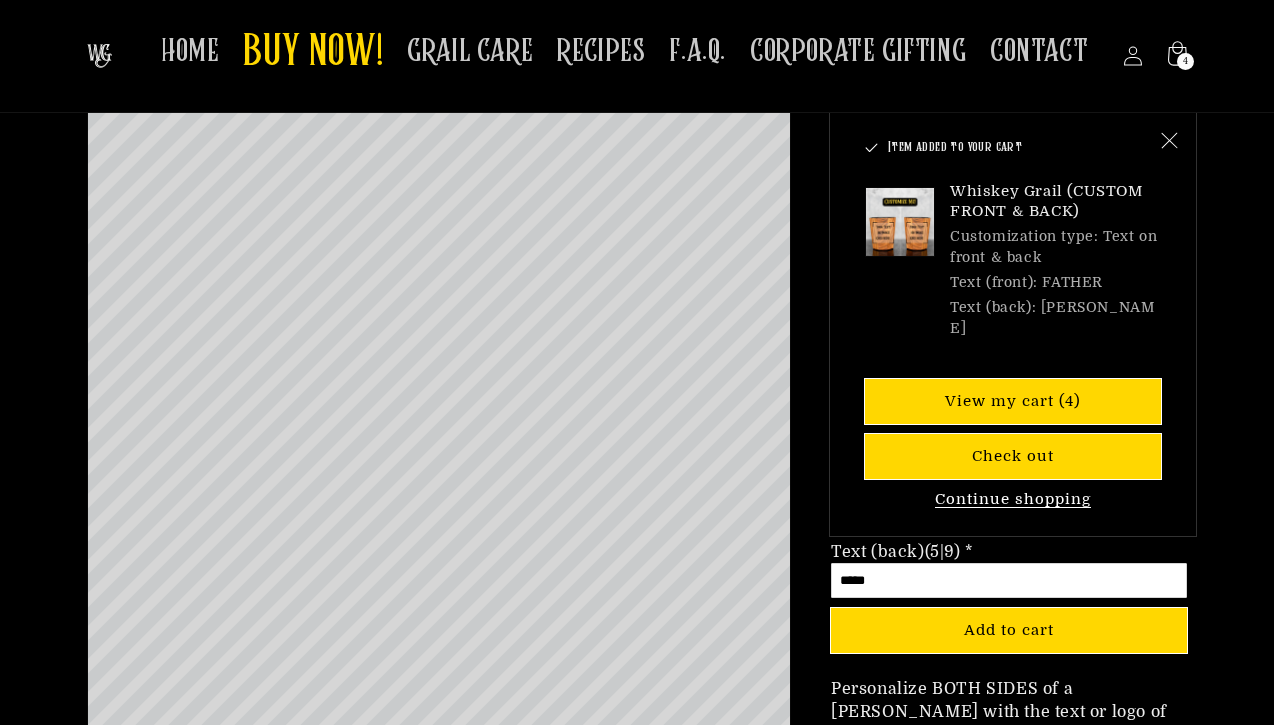 click on "Continue shopping" at bounding box center [1013, 500] 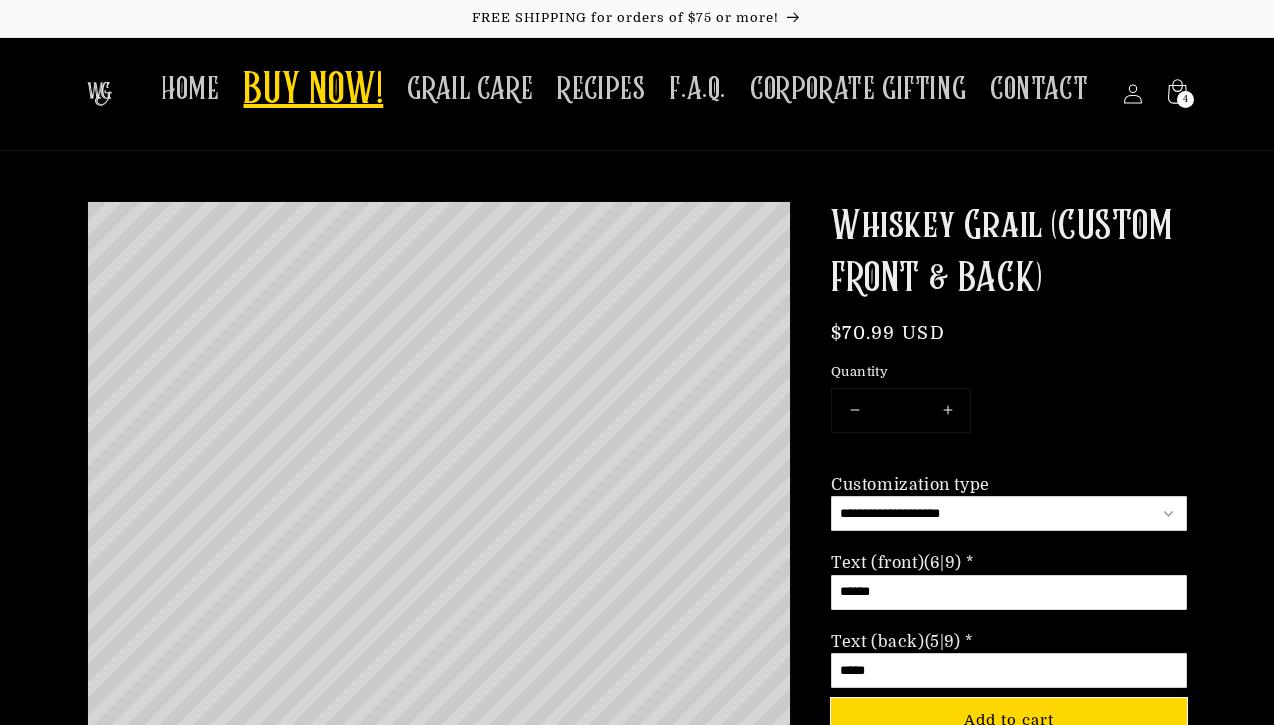 scroll, scrollTop: 0, scrollLeft: 0, axis: both 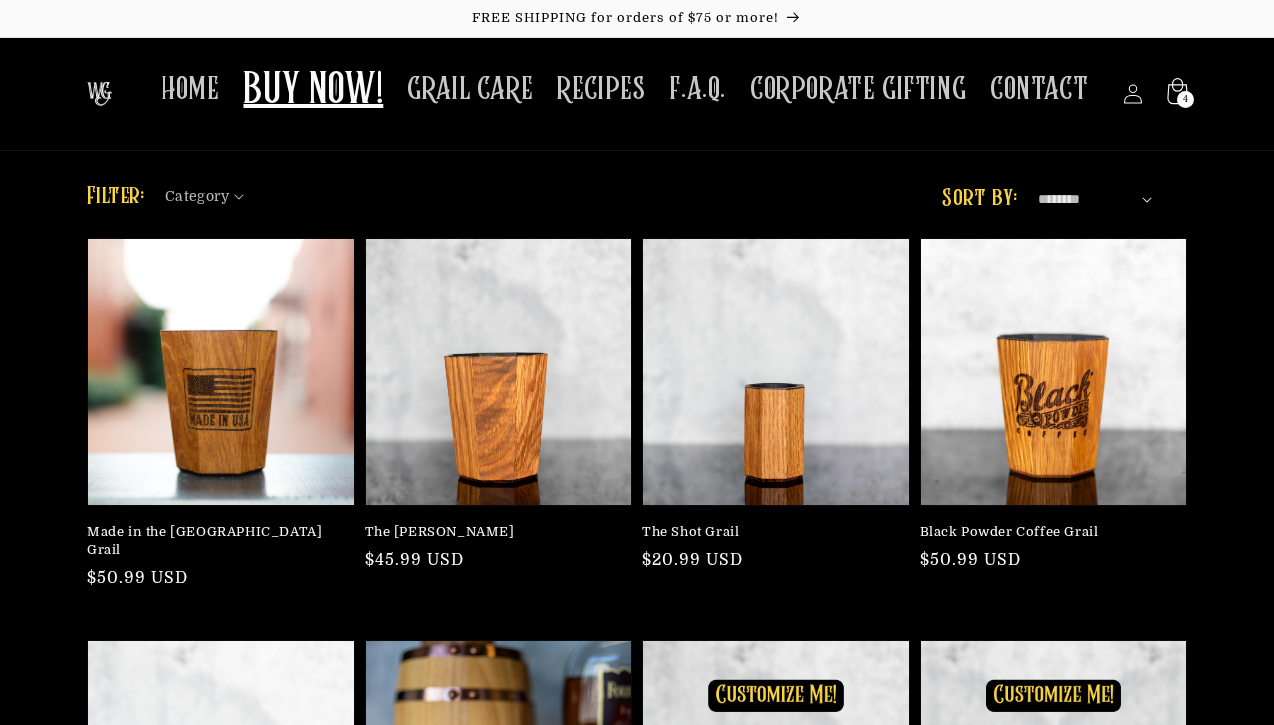 click on "4 4 items" at bounding box center [1185, 99] 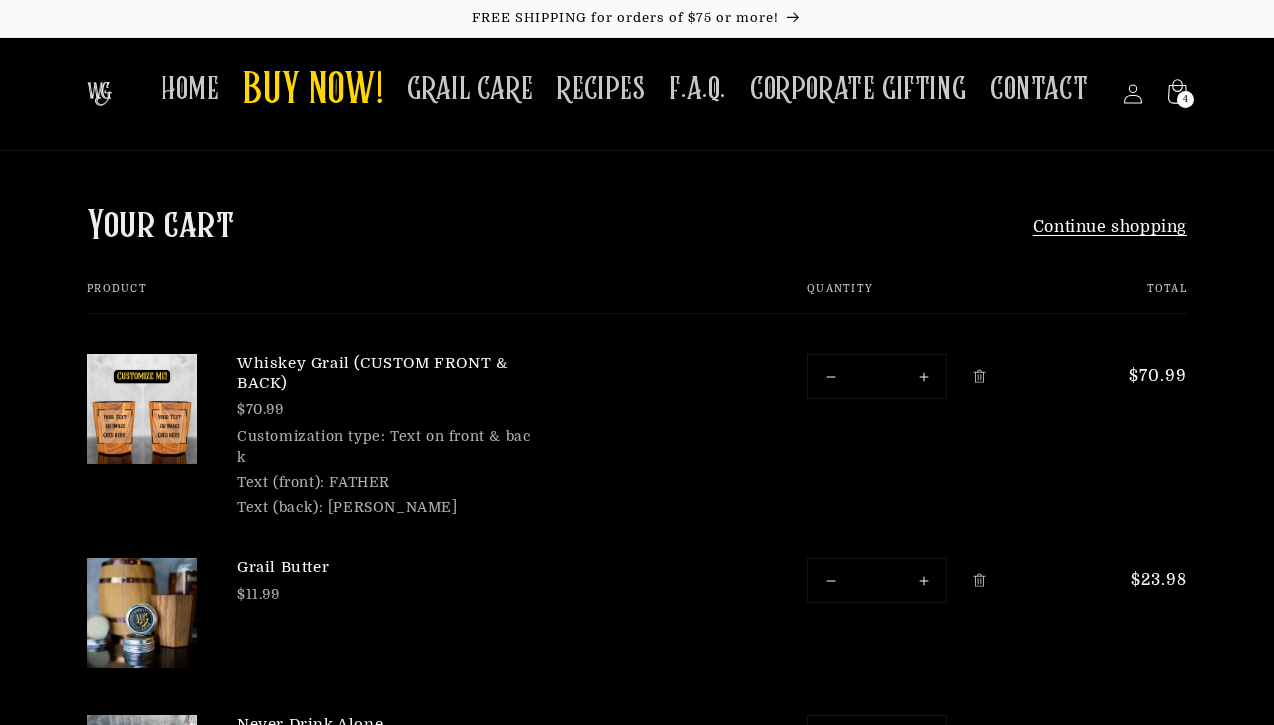 scroll, scrollTop: 0, scrollLeft: 0, axis: both 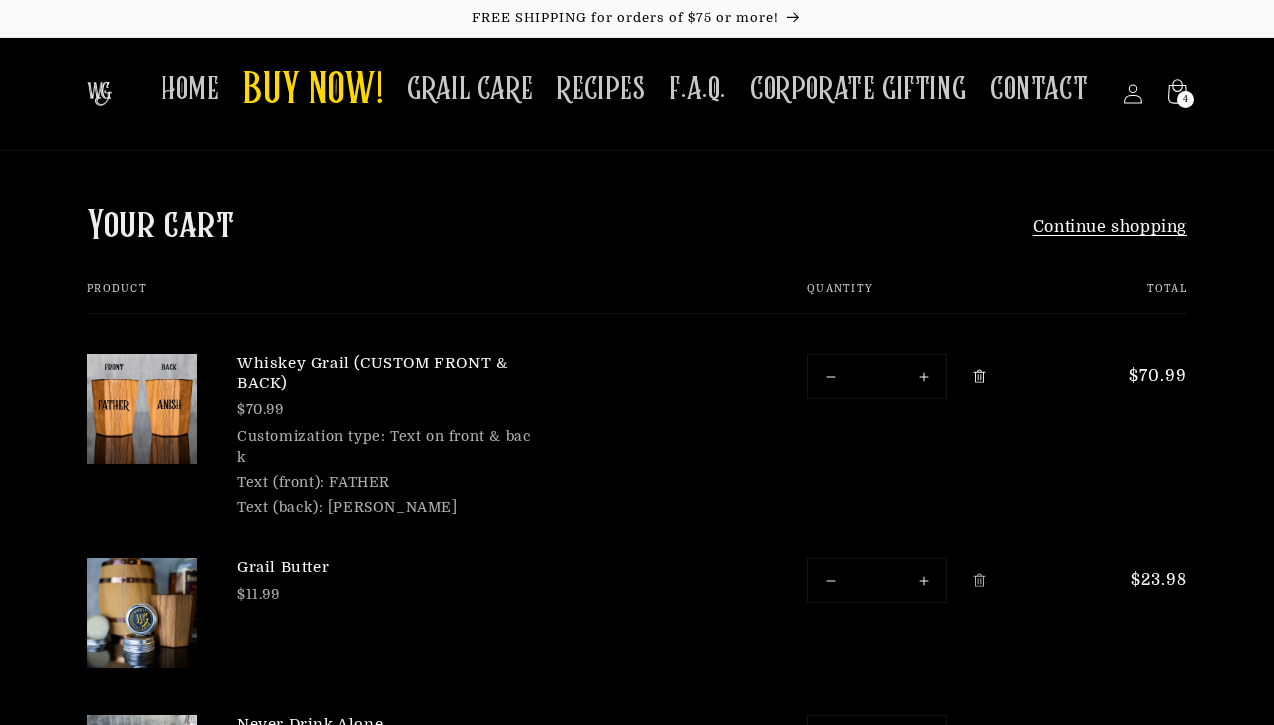 click 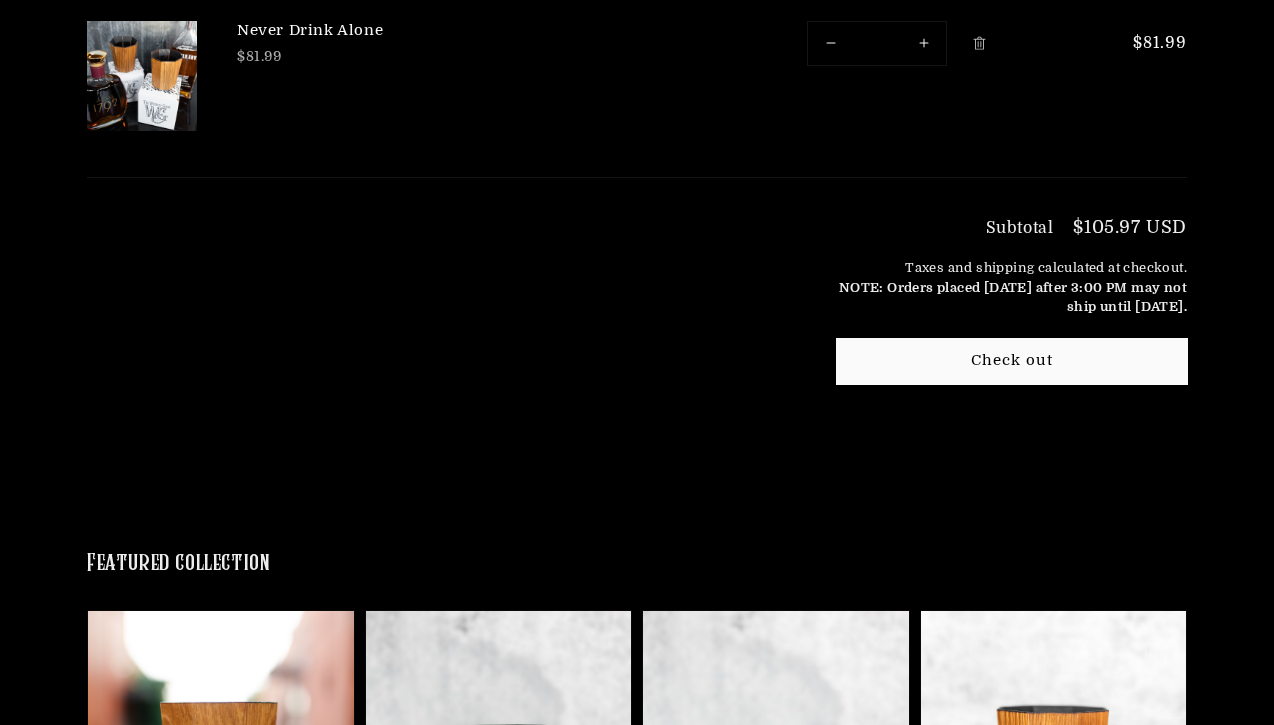 scroll, scrollTop: 493, scrollLeft: 0, axis: vertical 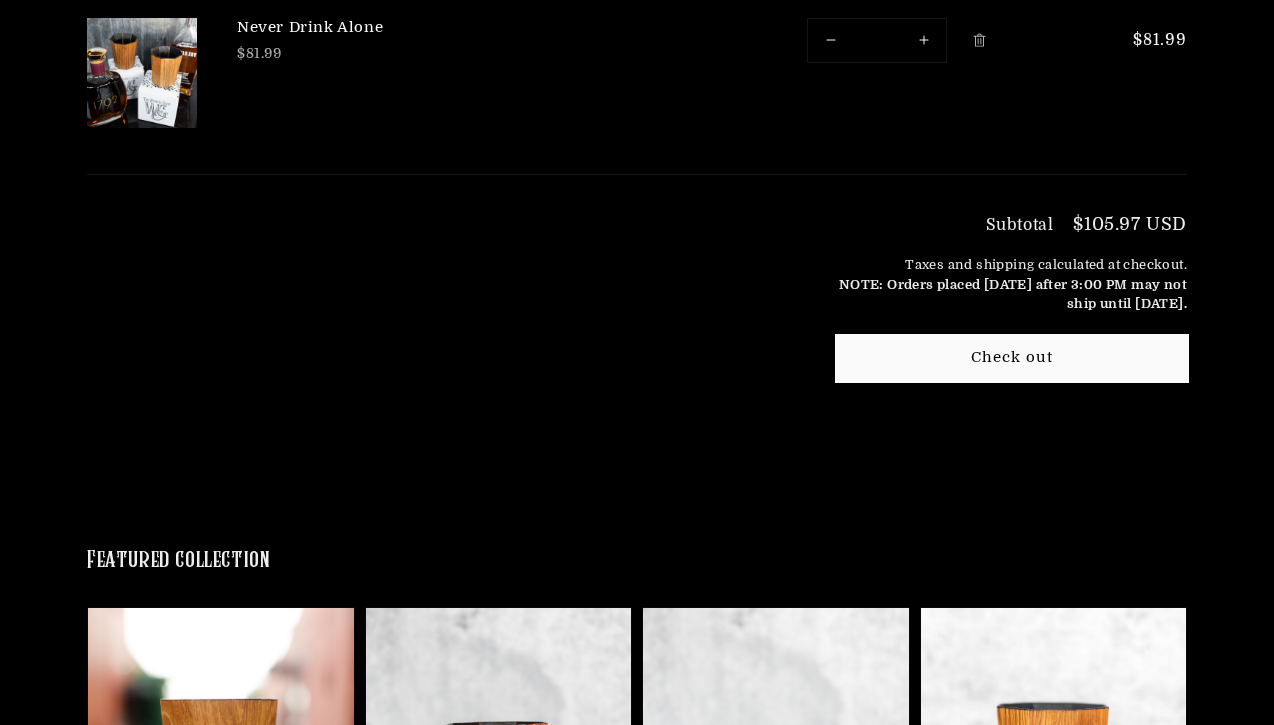 click on "Check out" at bounding box center [1012, 358] 